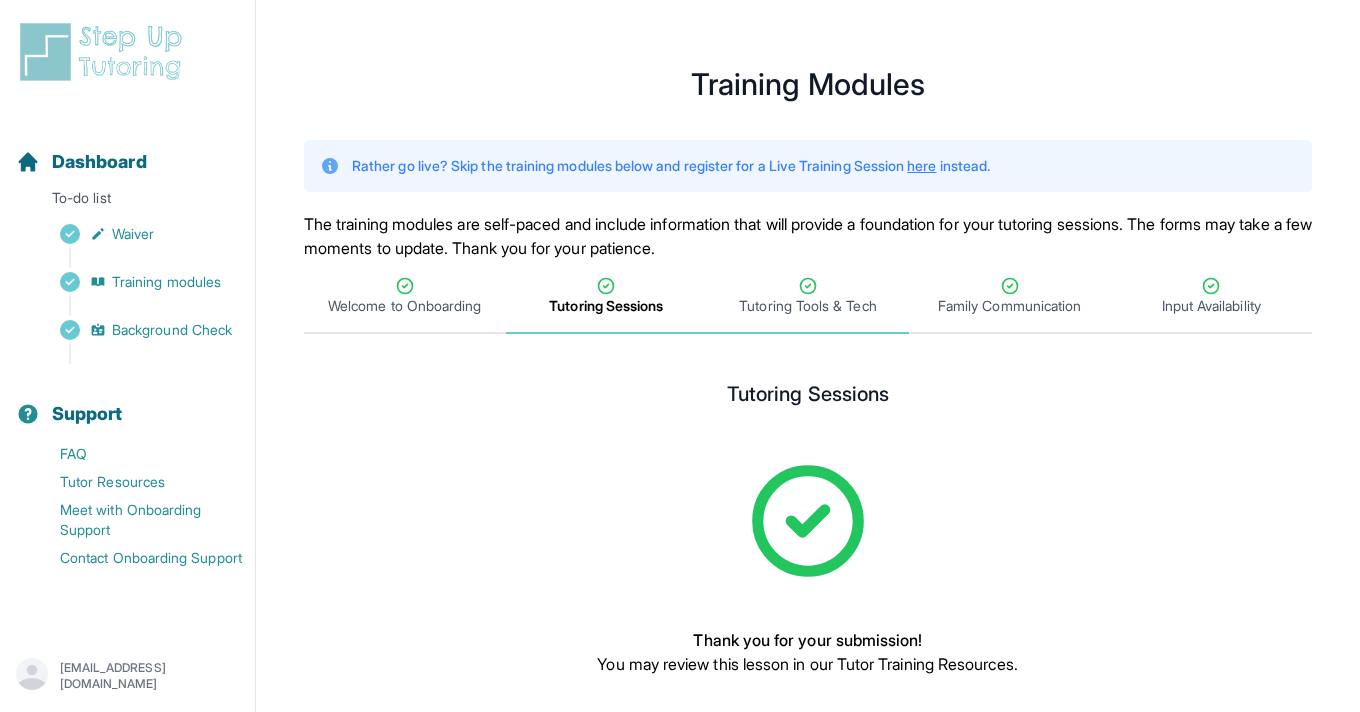 scroll, scrollTop: 104, scrollLeft: 0, axis: vertical 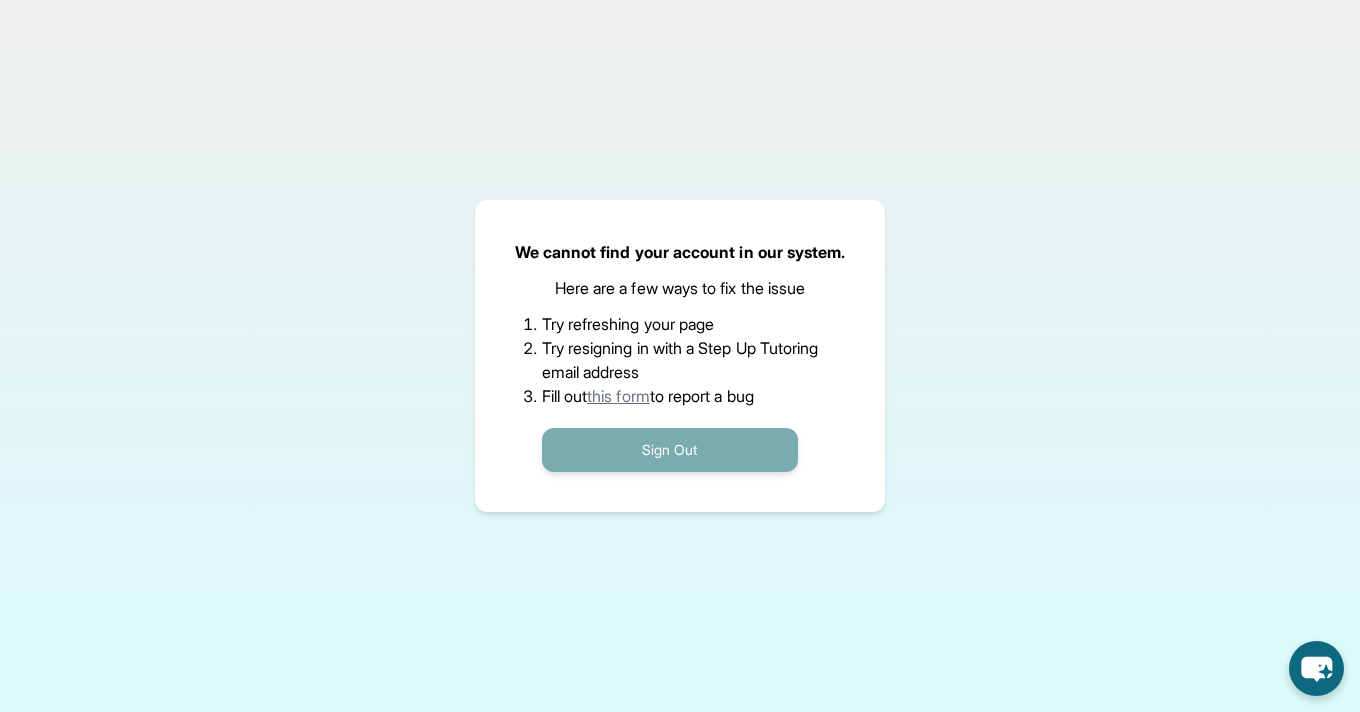 click on "Sign Out" at bounding box center (670, 450) 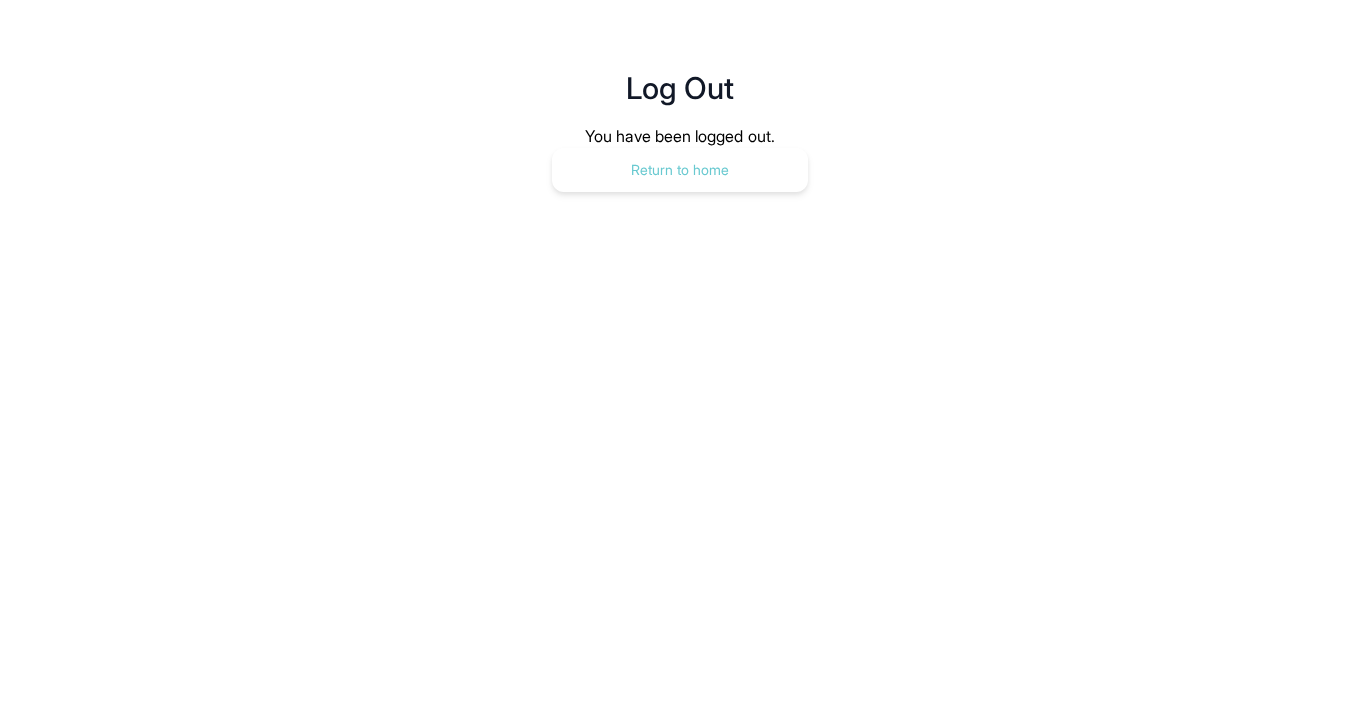 click on "Return to home" at bounding box center (680, 170) 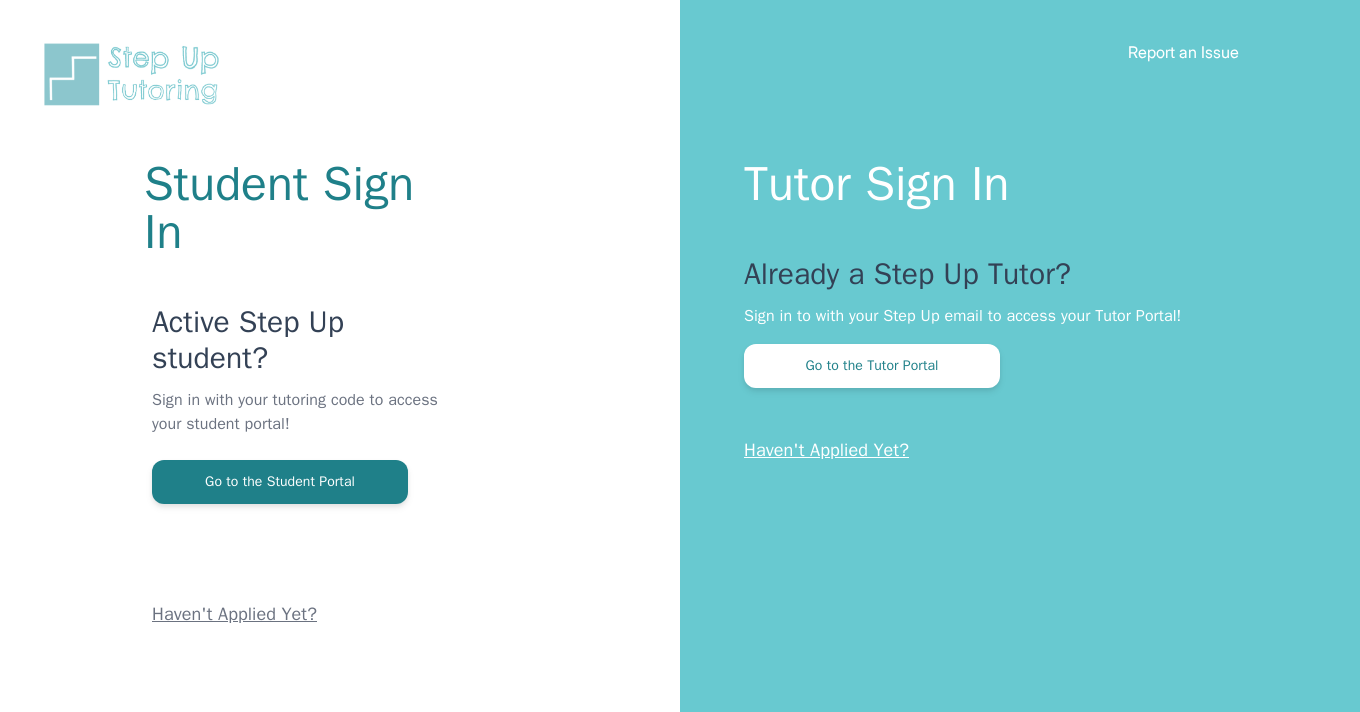 scroll, scrollTop: 0, scrollLeft: 0, axis: both 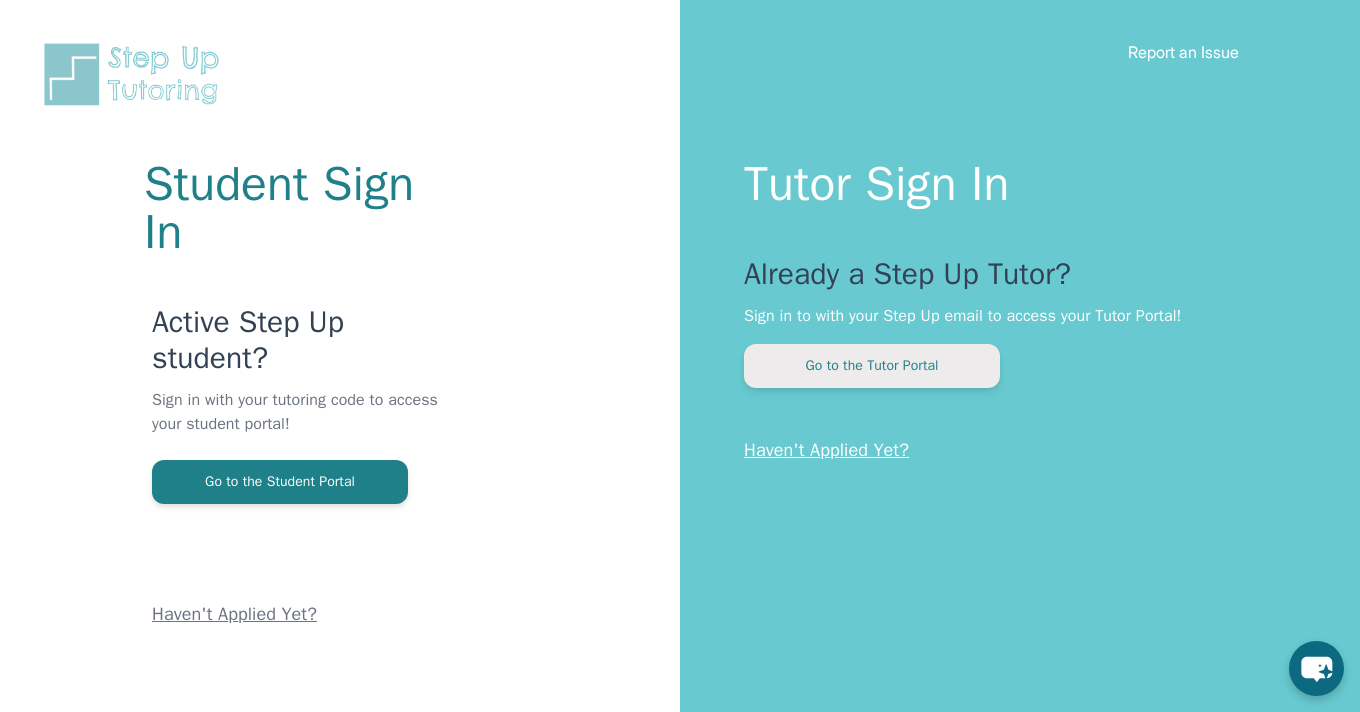 click on "Go to the Tutor Portal" at bounding box center [872, 366] 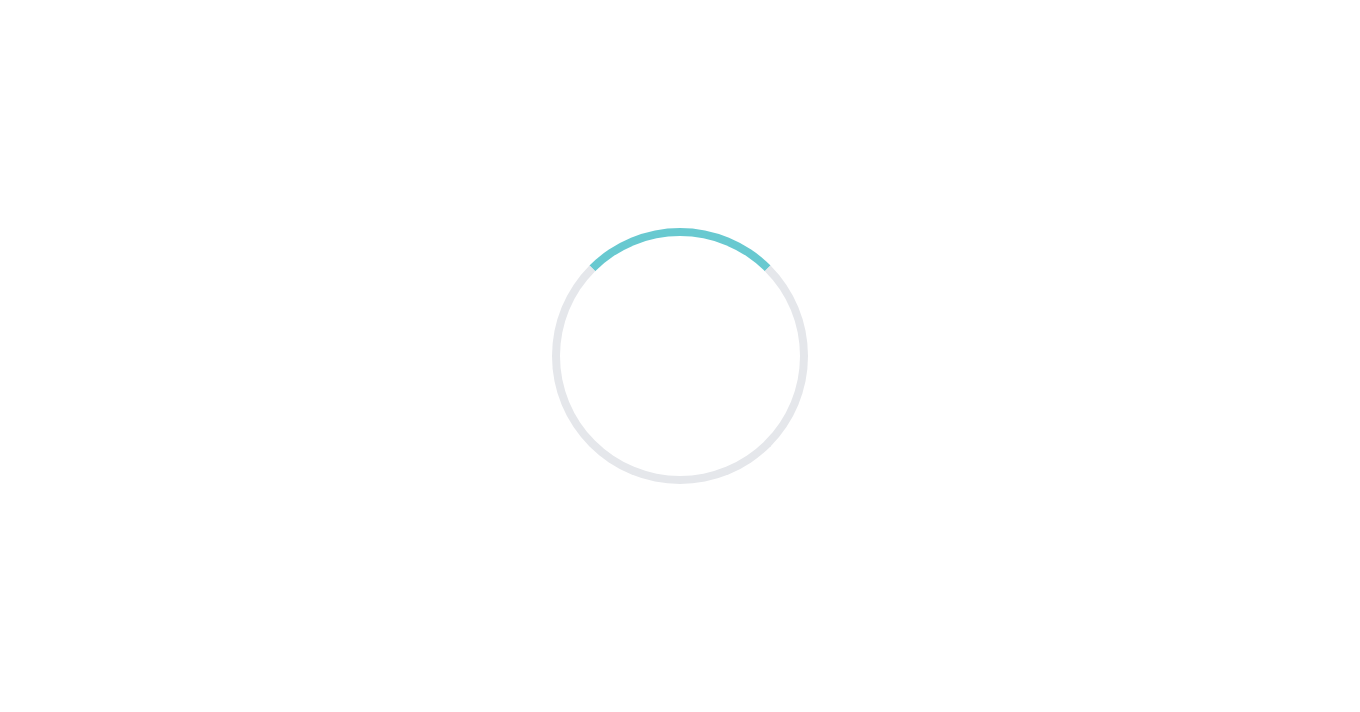 scroll, scrollTop: 0, scrollLeft: 0, axis: both 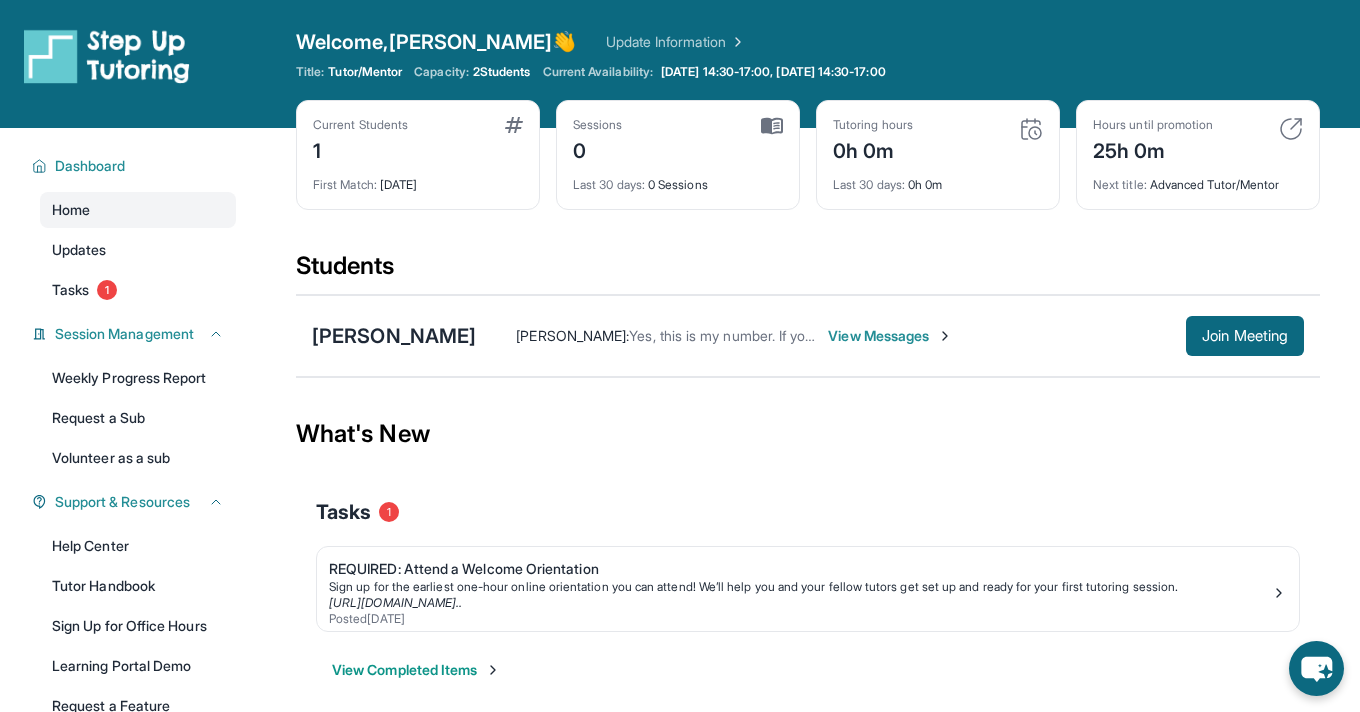 click on "Yes, this is my number. If you have any questions, send them to me through this number." at bounding box center [909, 335] 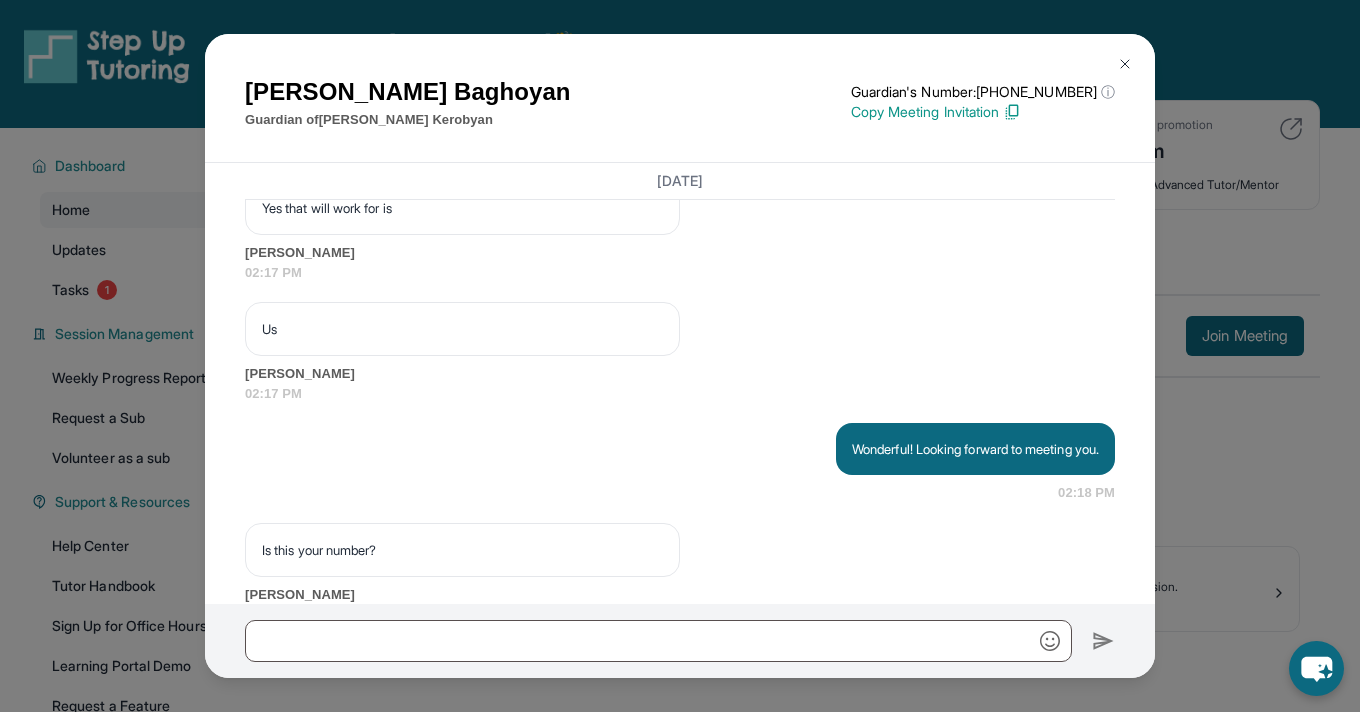 scroll, scrollTop: 2094, scrollLeft: 0, axis: vertical 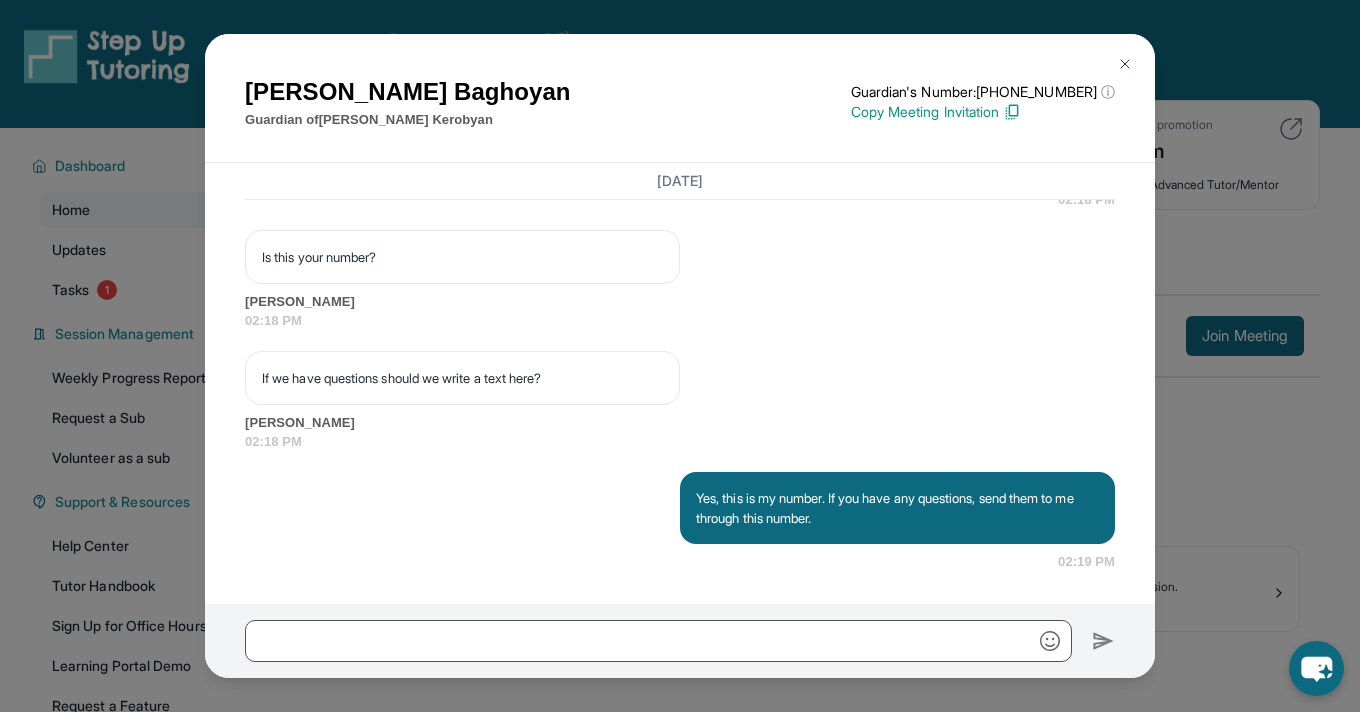click at bounding box center [1125, 64] 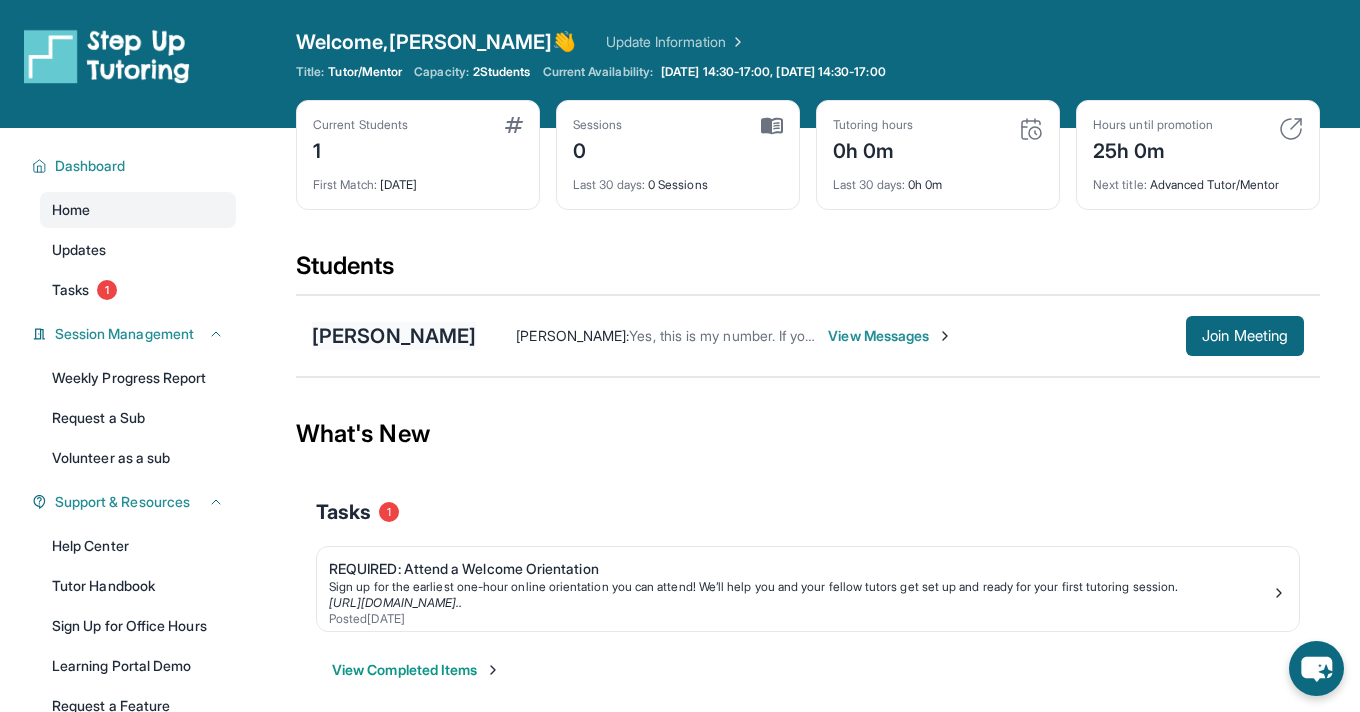 click on "[PERSON_NAME]" at bounding box center (394, 336) 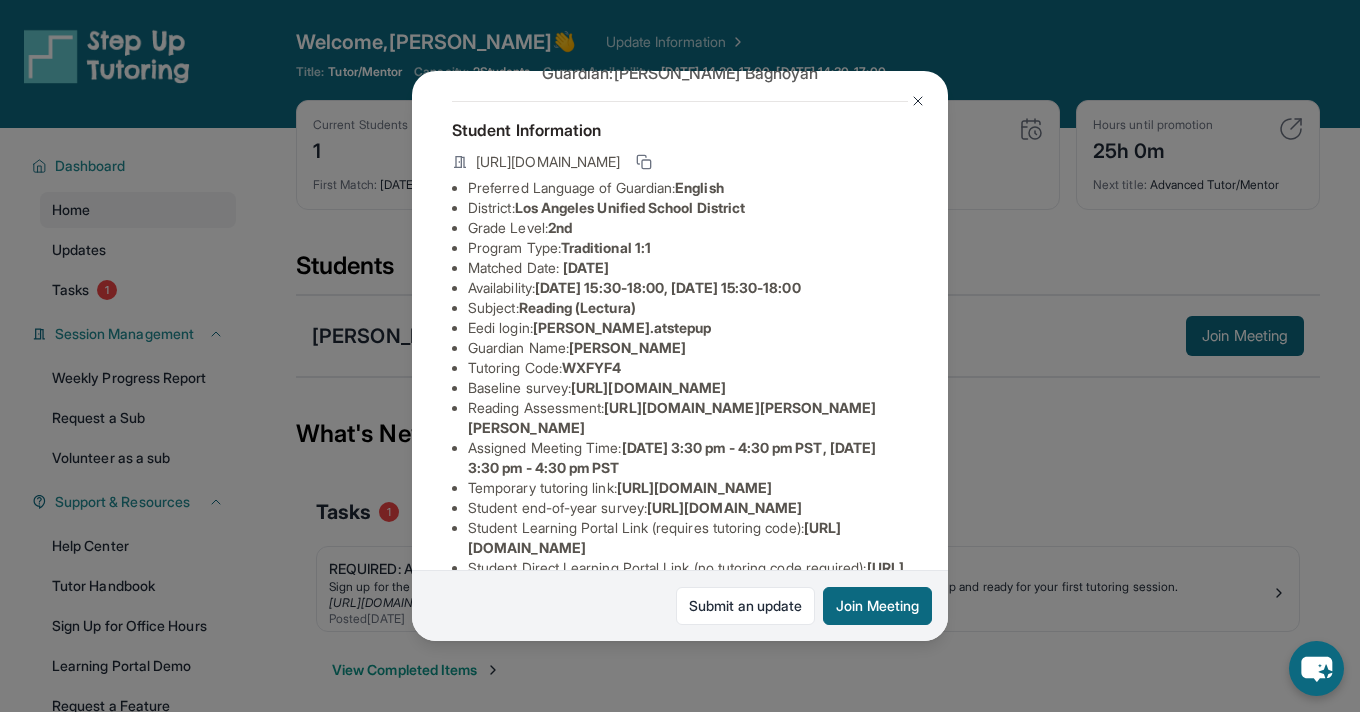 scroll, scrollTop: 76, scrollLeft: 0, axis: vertical 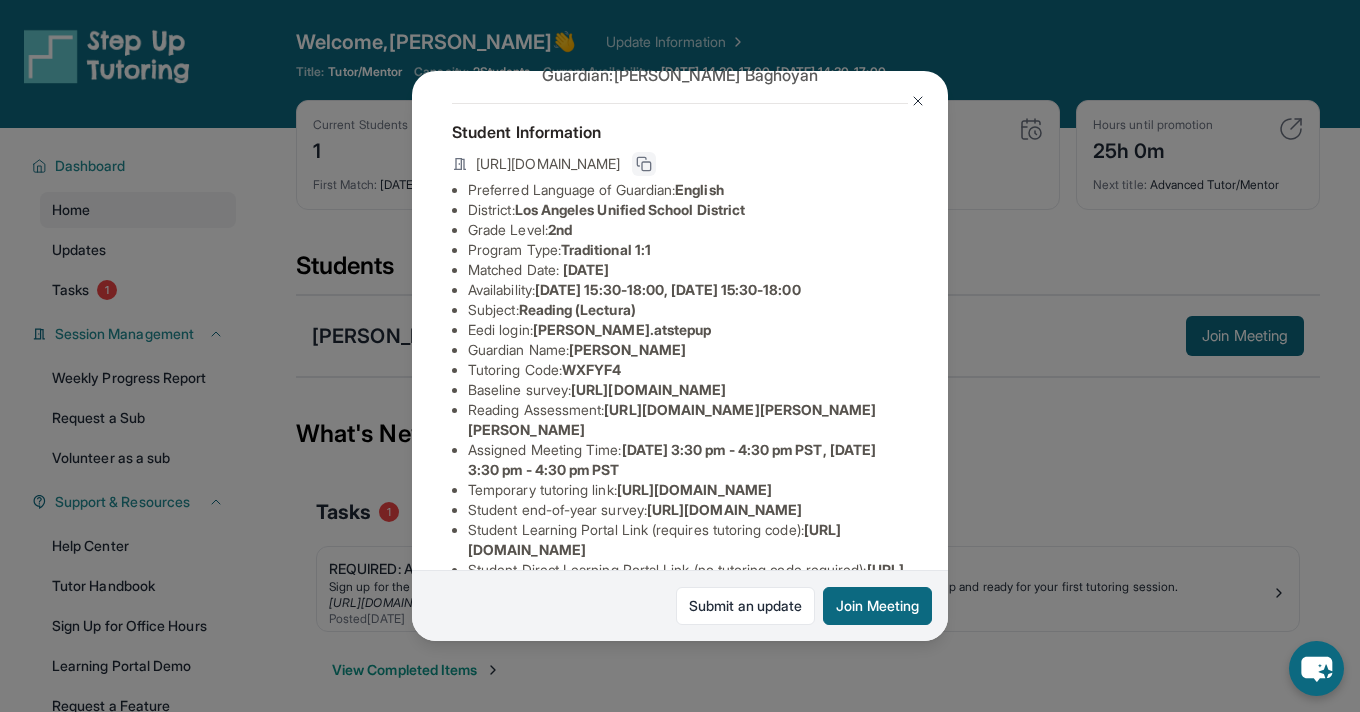 click 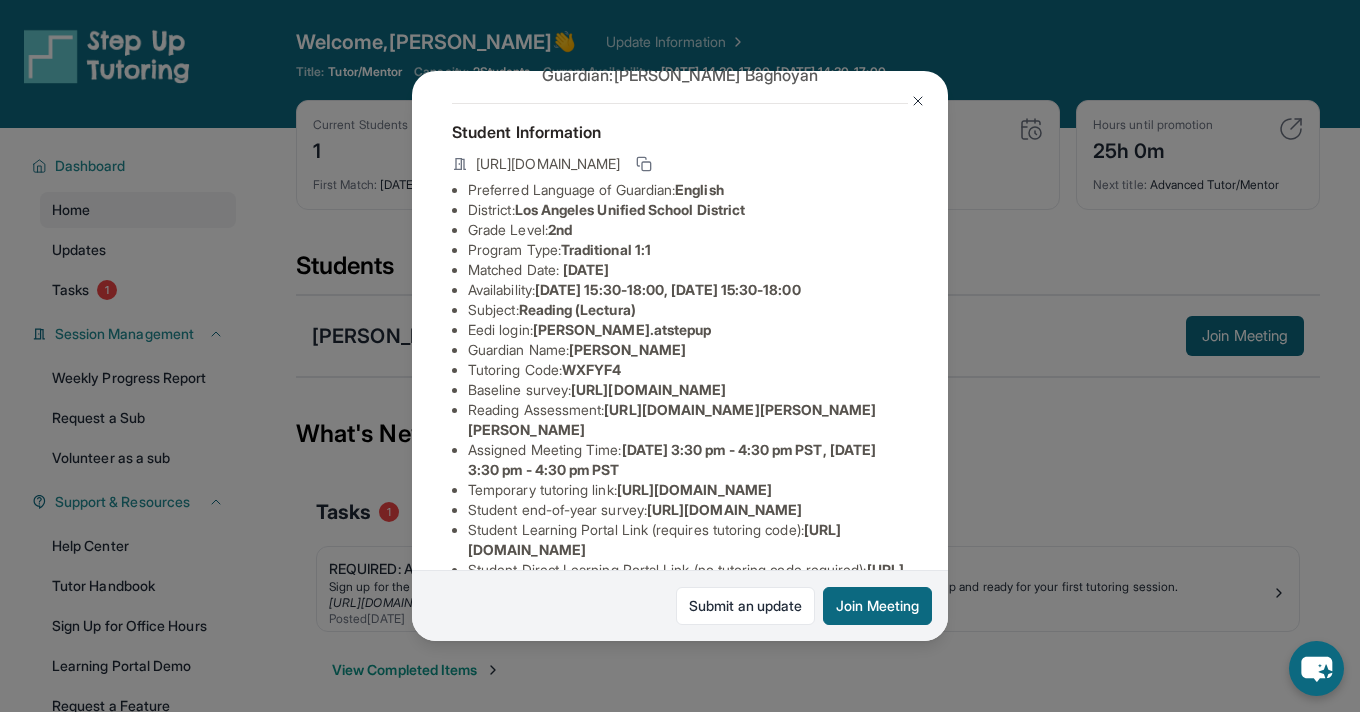 click at bounding box center (918, 101) 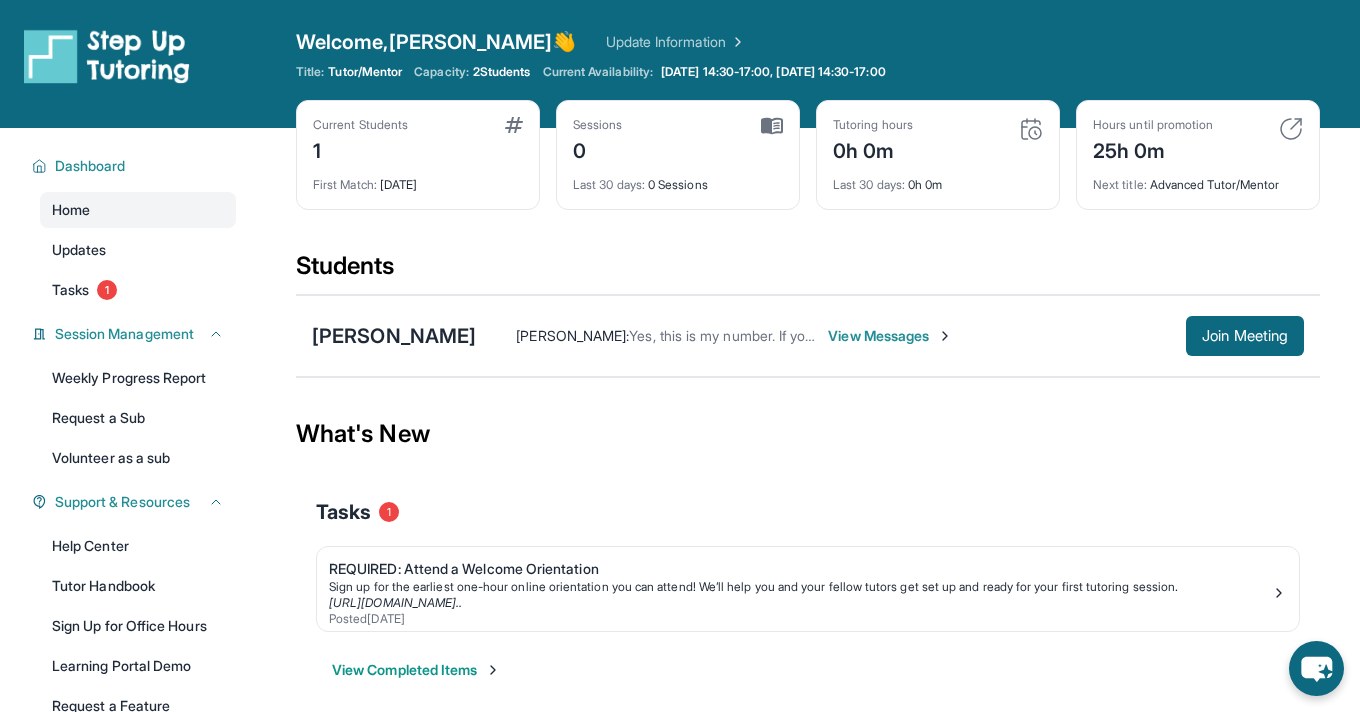 click on "[PERSON_NAME] :  Yes, this is my number. If you have any questions, send them to me through this number." at bounding box center [666, 336] 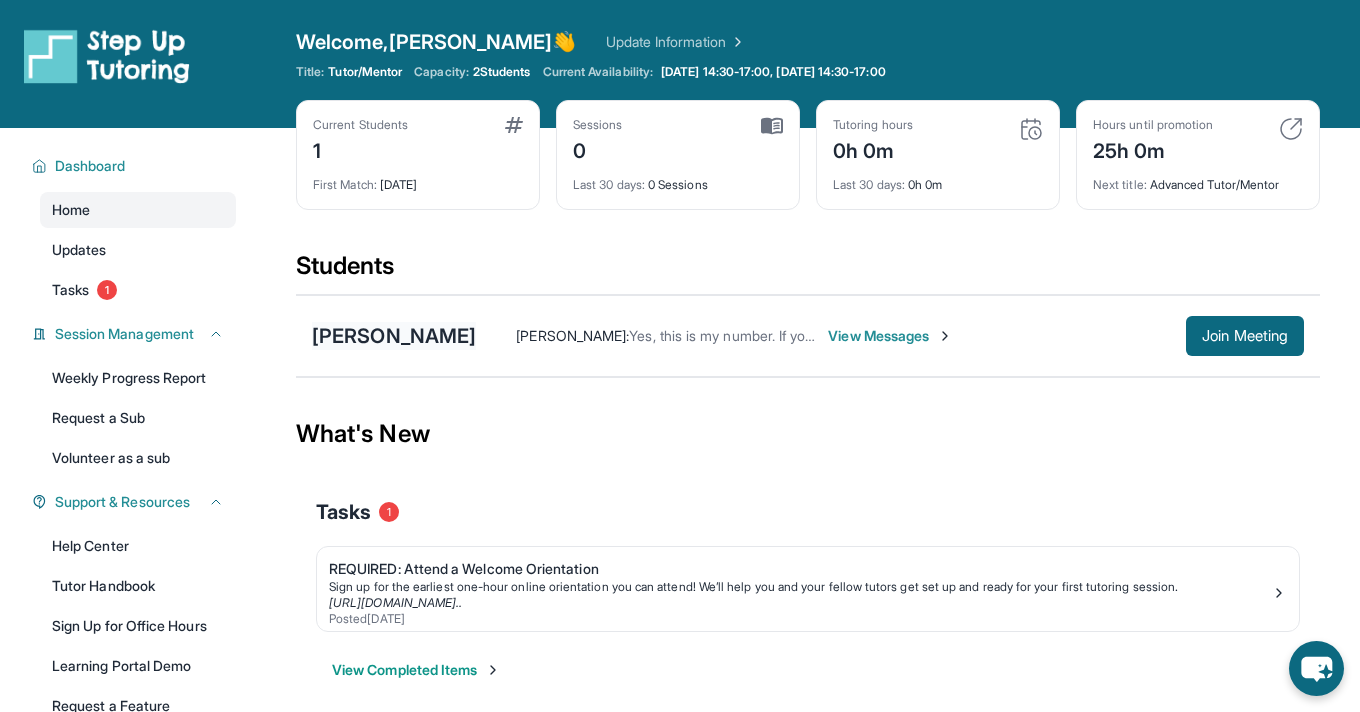 click on "[PERSON_NAME]" at bounding box center [394, 336] 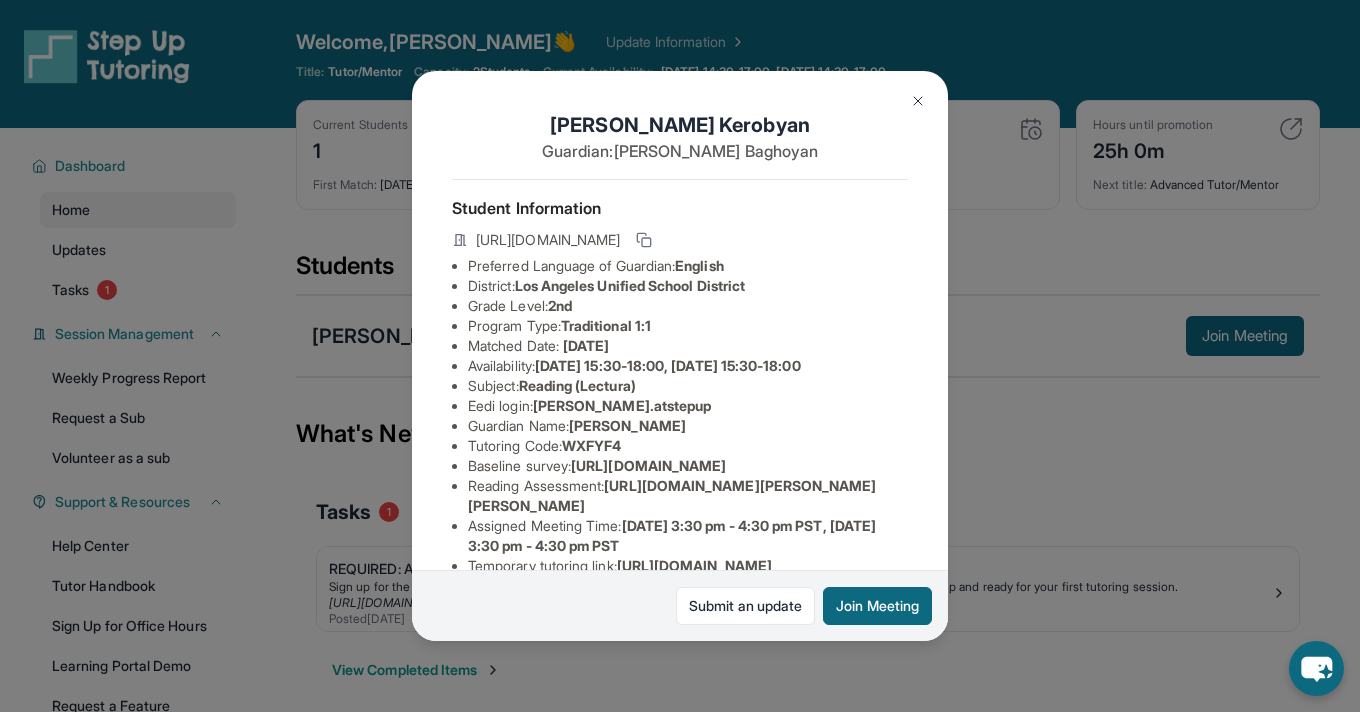 scroll, scrollTop: 331, scrollLeft: 0, axis: vertical 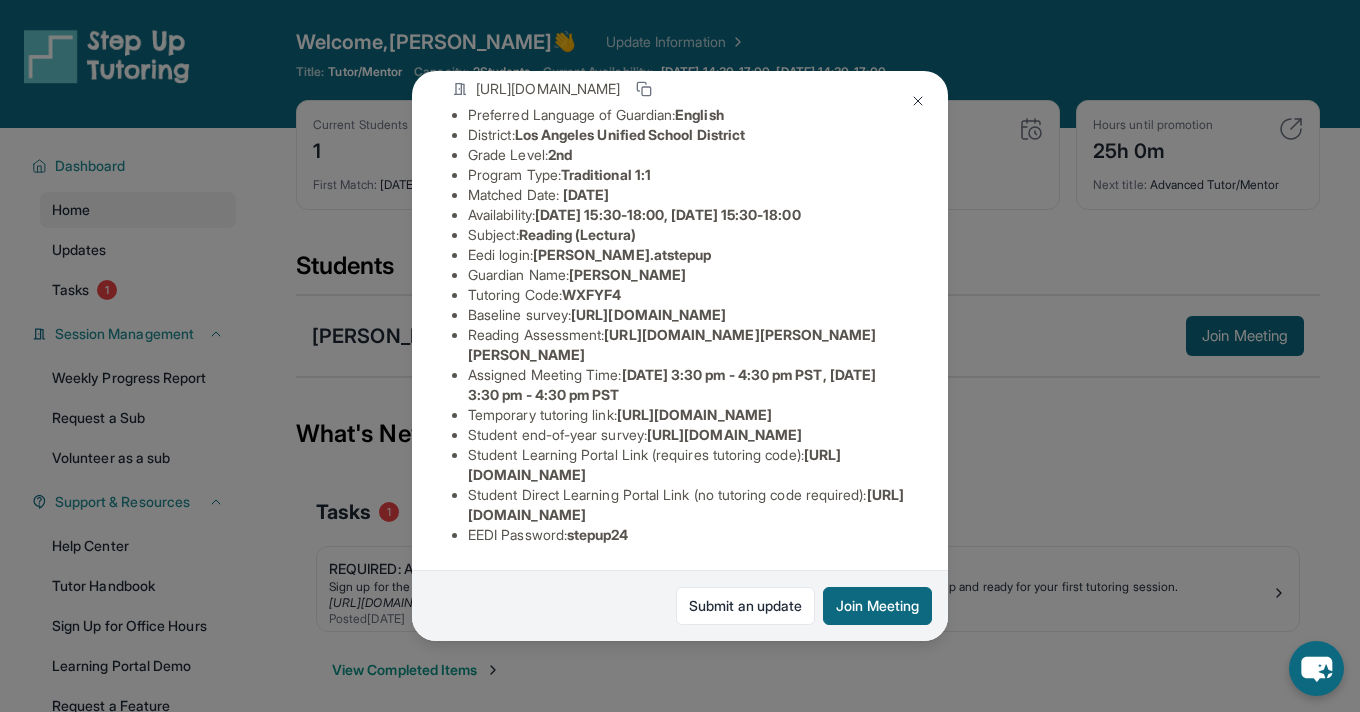 click on "[URL][DOMAIN_NAME]" at bounding box center [654, 464] 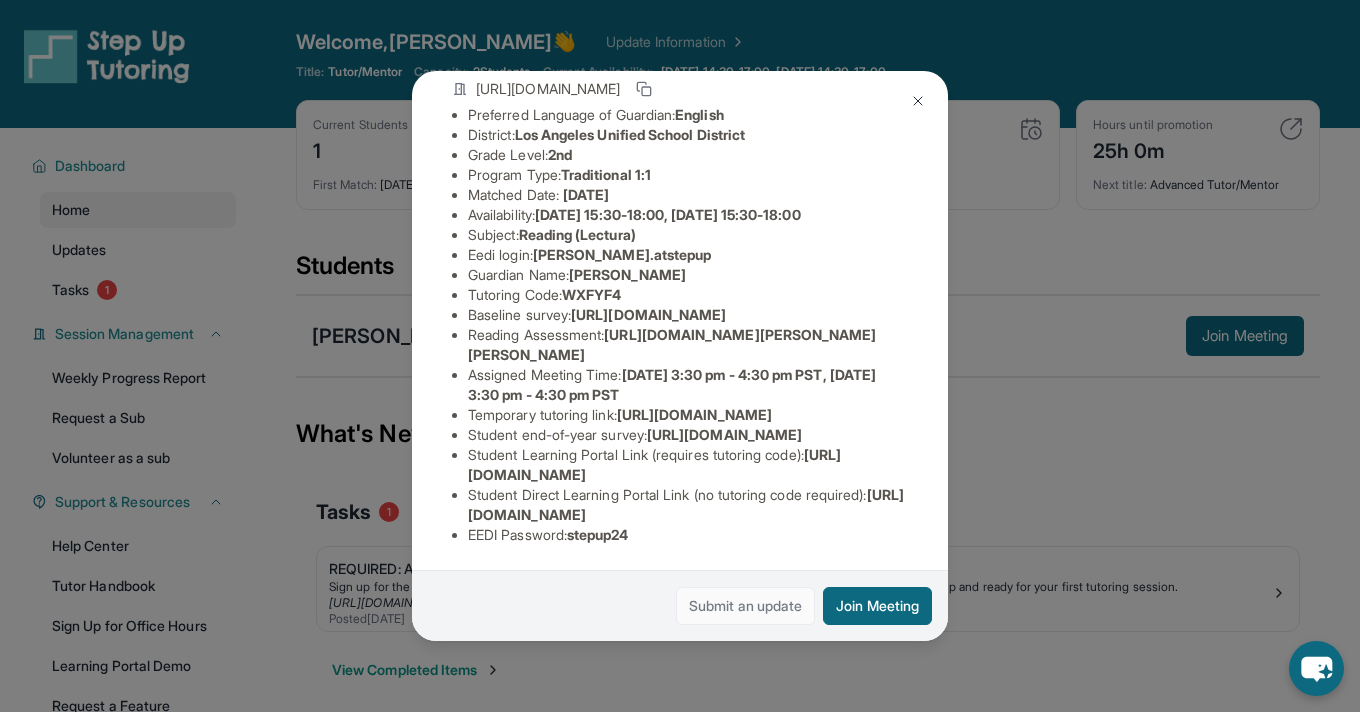 click on "Submit an update" at bounding box center (745, 606) 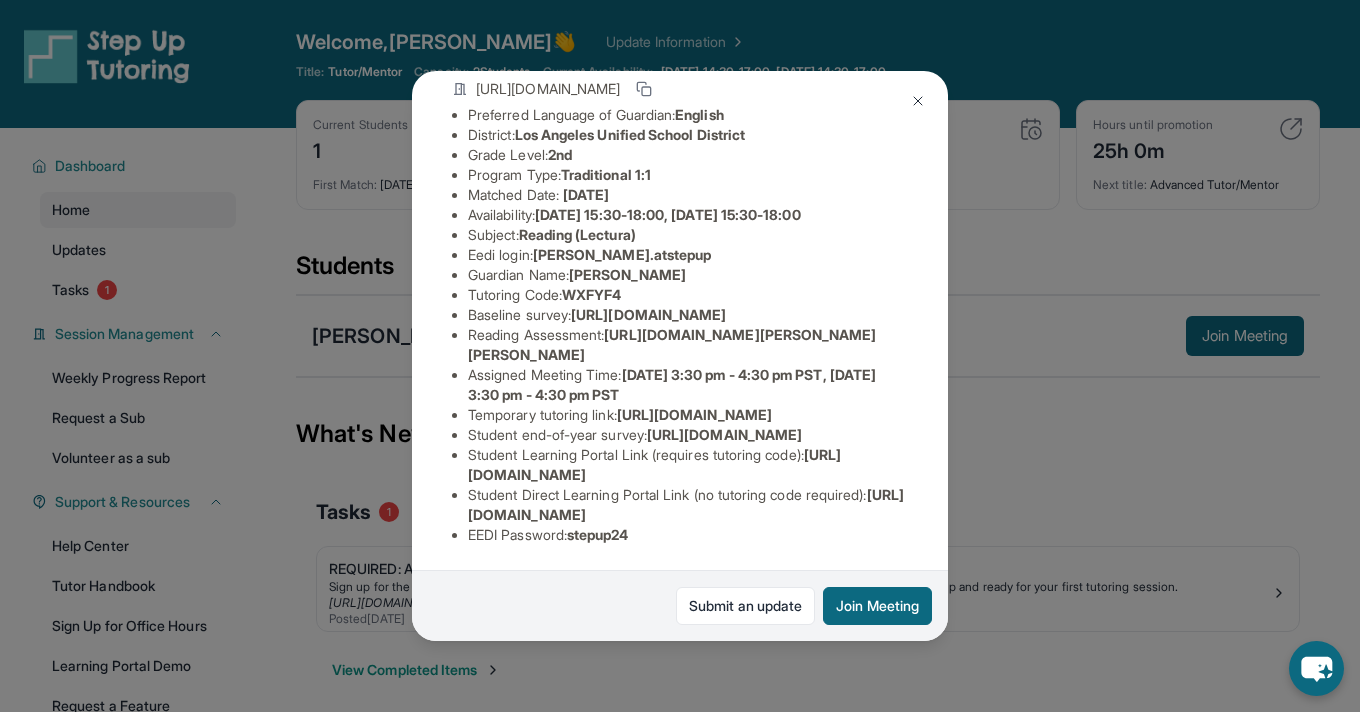 scroll, scrollTop: 0, scrollLeft: 1, axis: horizontal 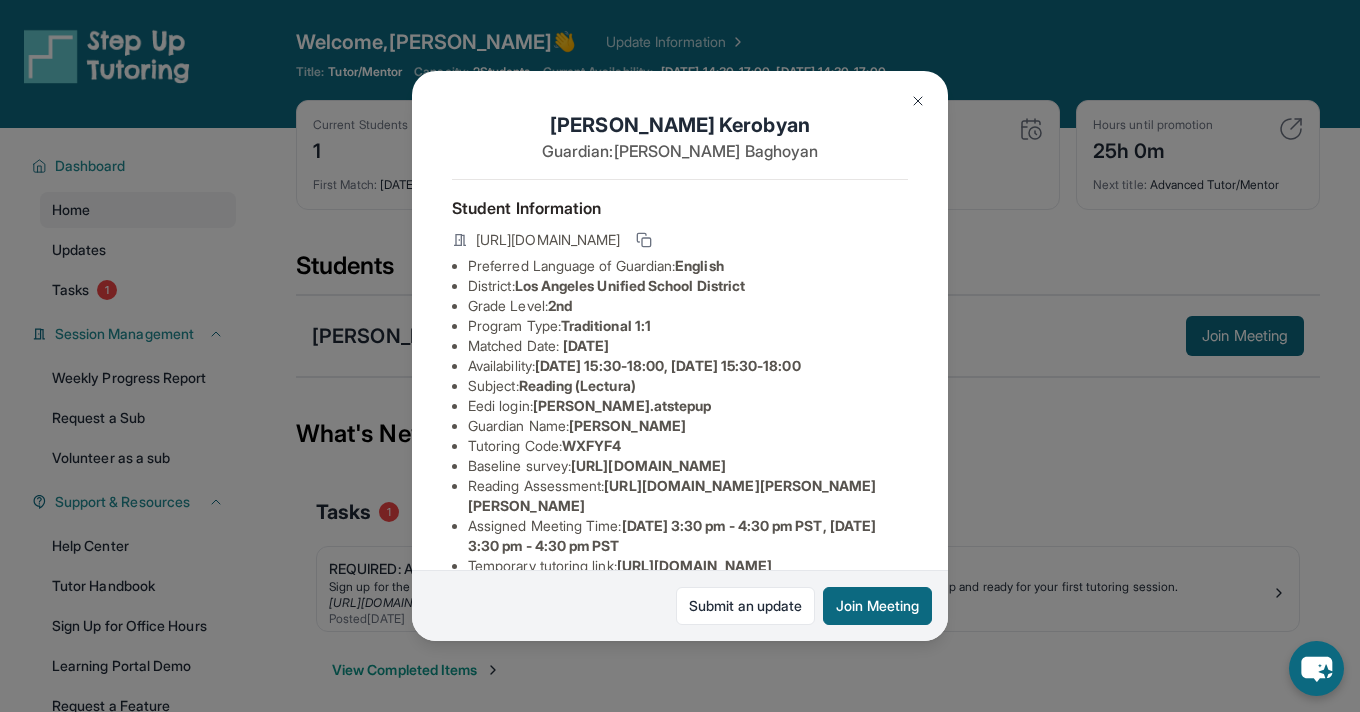 click at bounding box center (918, 101) 